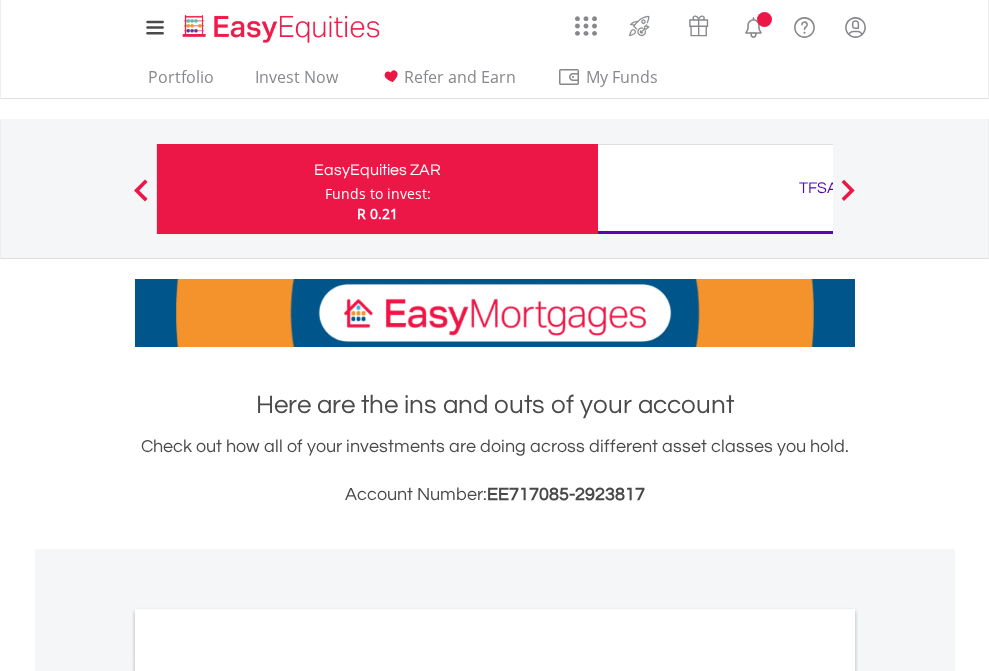 scroll, scrollTop: 0, scrollLeft: 0, axis: both 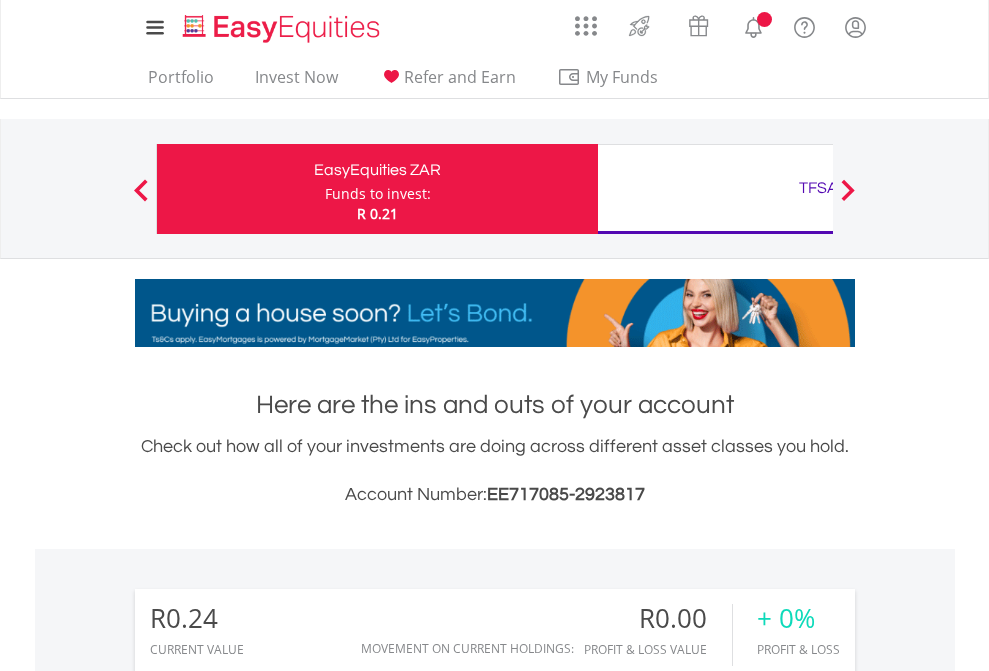 click on "Funds to invest:" at bounding box center [378, 194] 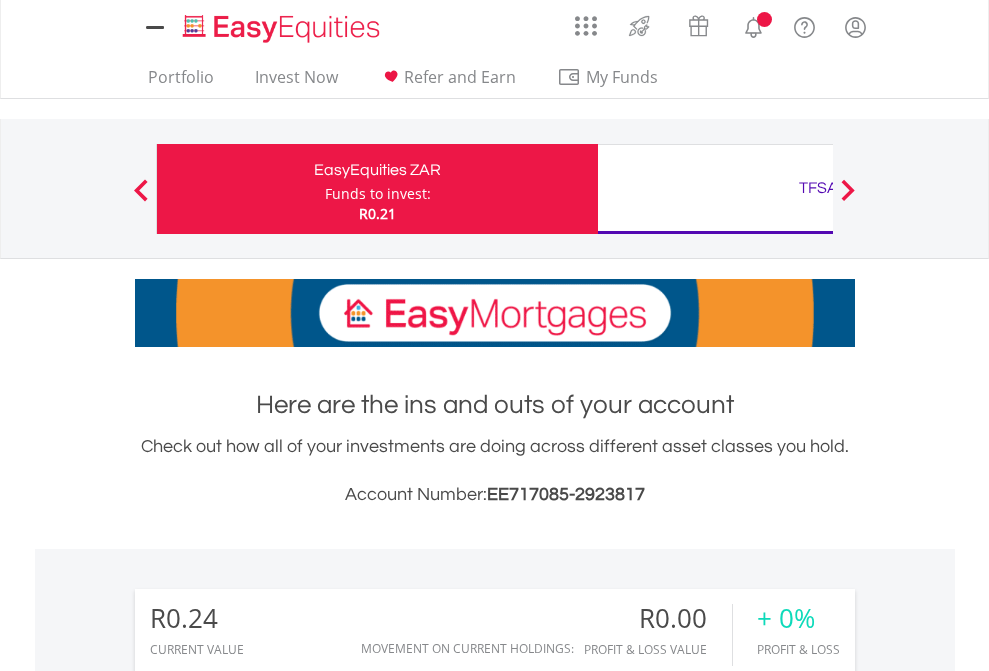 scroll, scrollTop: 0, scrollLeft: 0, axis: both 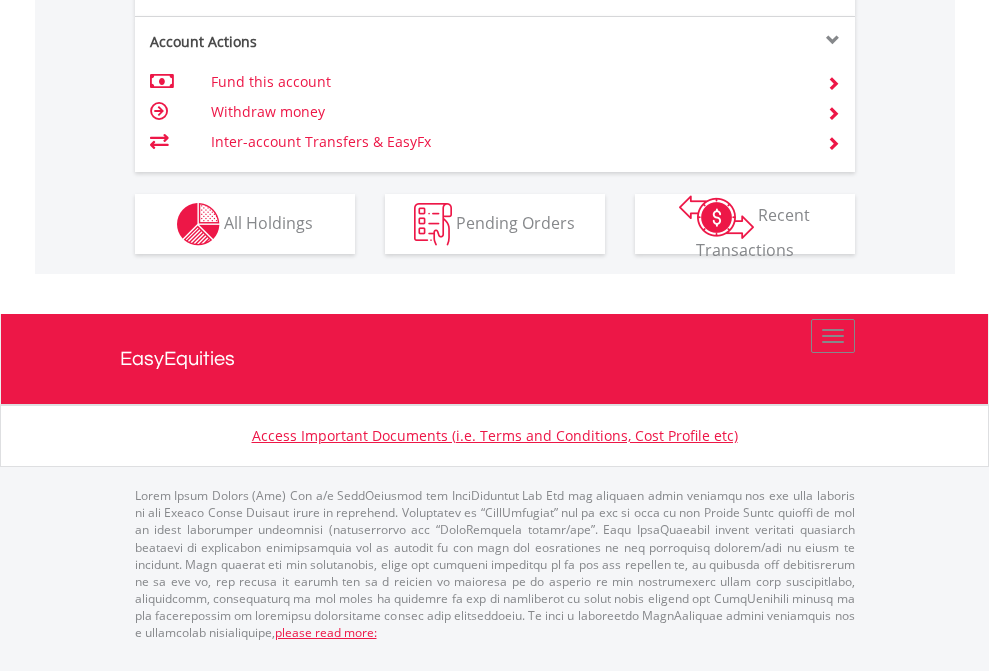 click on "Investment types" at bounding box center (706, -337) 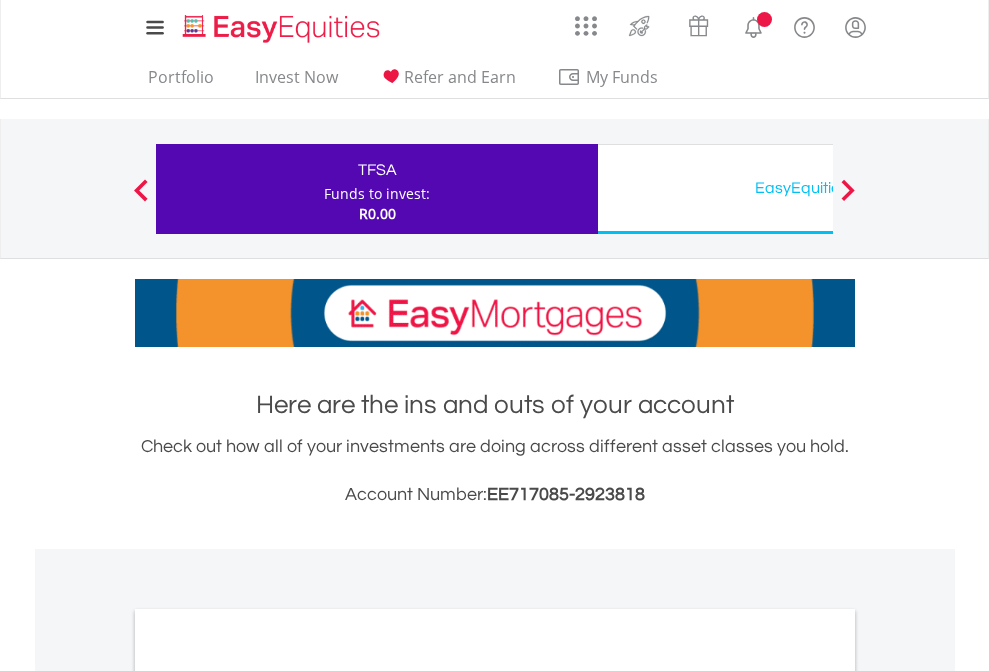 scroll, scrollTop: 0, scrollLeft: 0, axis: both 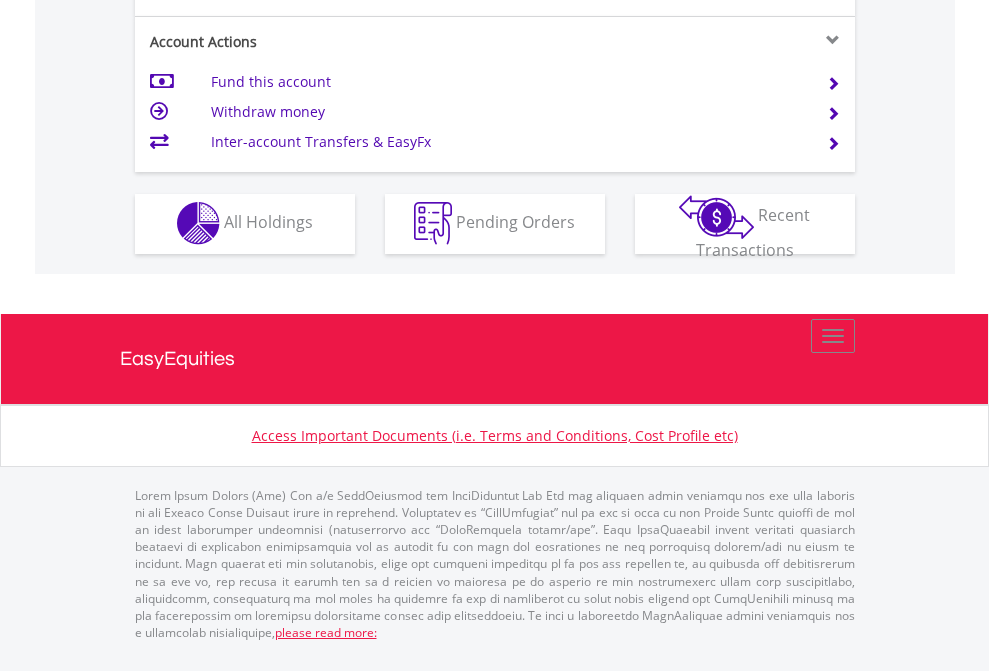 click on "Investment types" at bounding box center (706, -353) 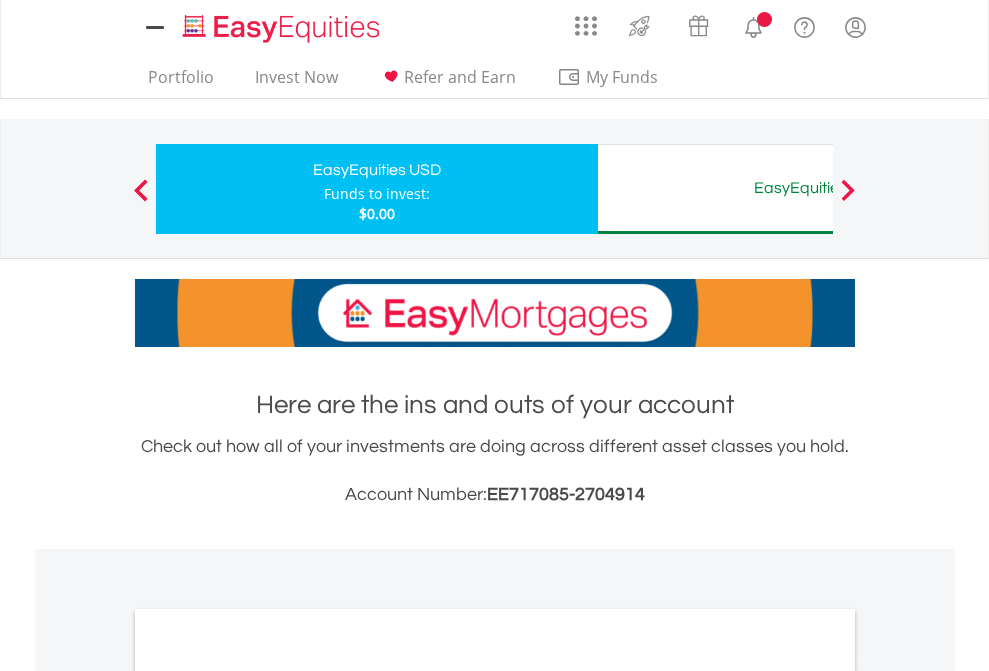 scroll, scrollTop: 0, scrollLeft: 0, axis: both 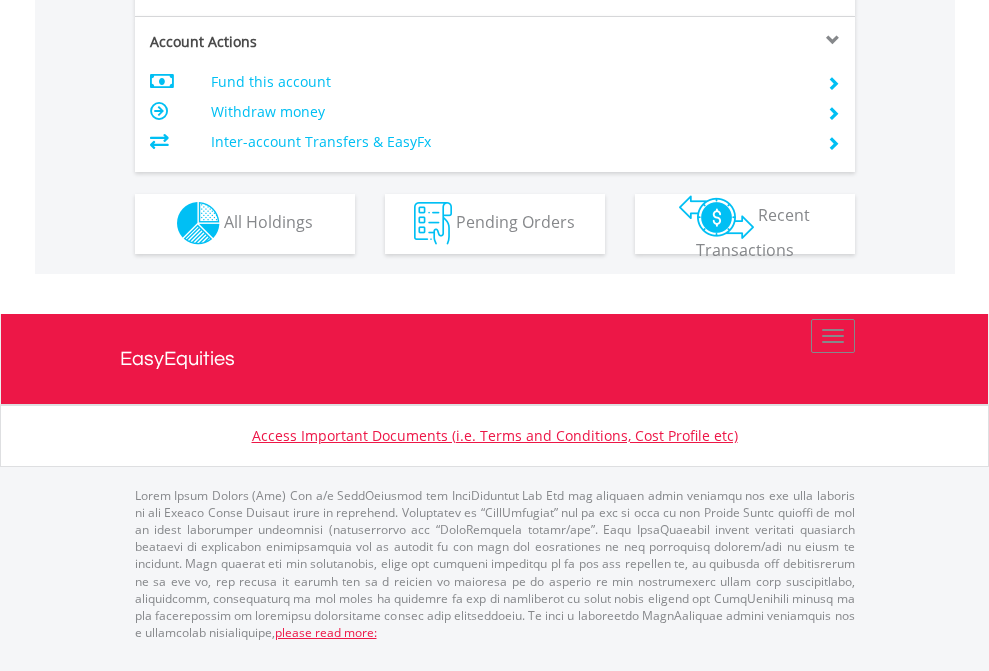 click on "Investment types" at bounding box center [706, -353] 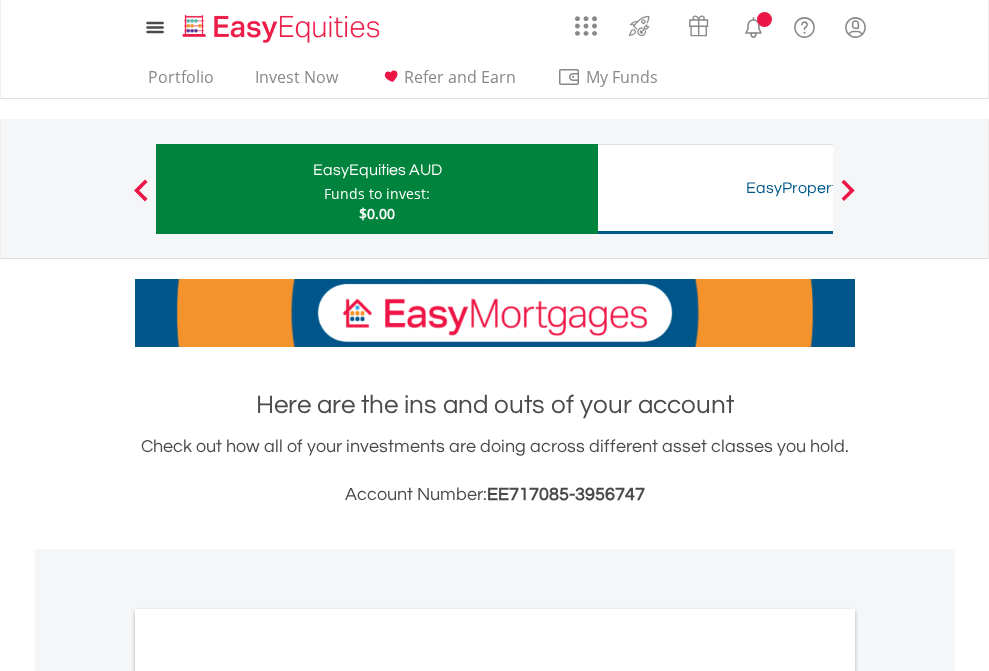 scroll, scrollTop: 0, scrollLeft: 0, axis: both 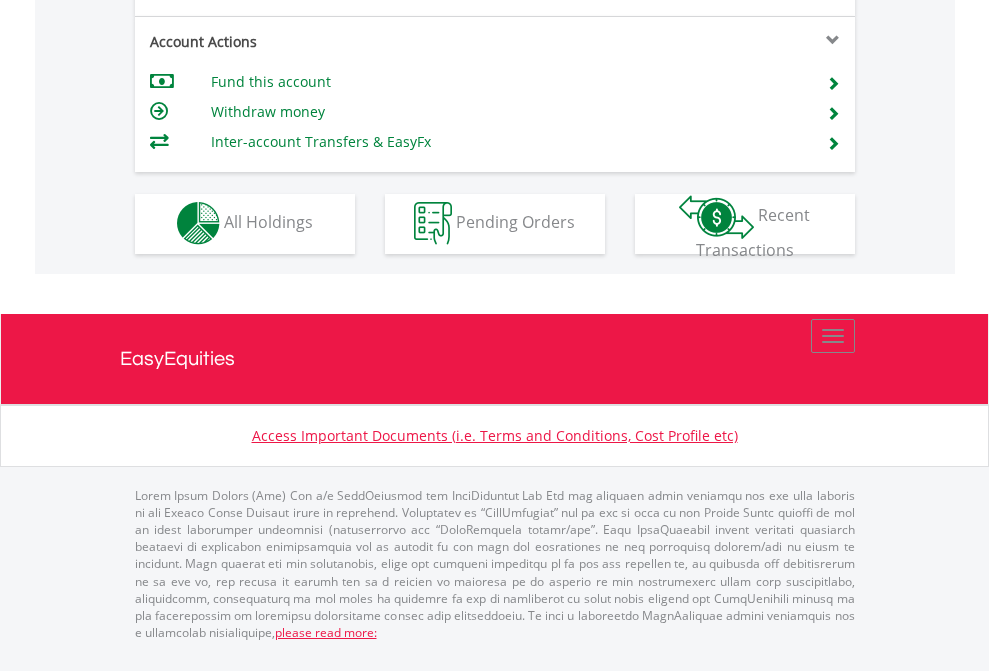 click on "Investment types" at bounding box center (706, -353) 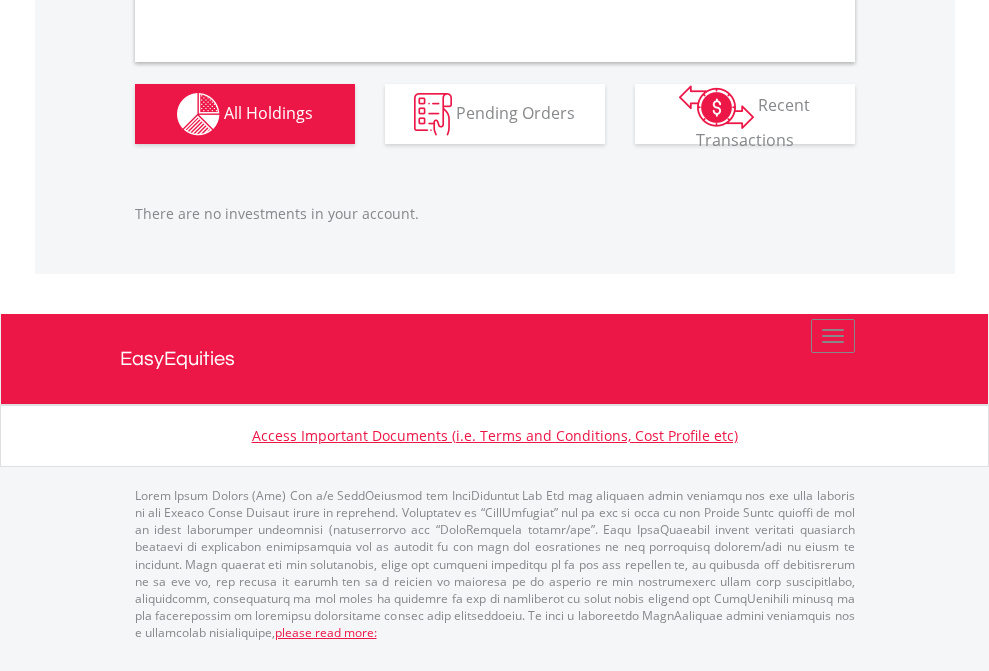 scroll, scrollTop: 2027, scrollLeft: 0, axis: vertical 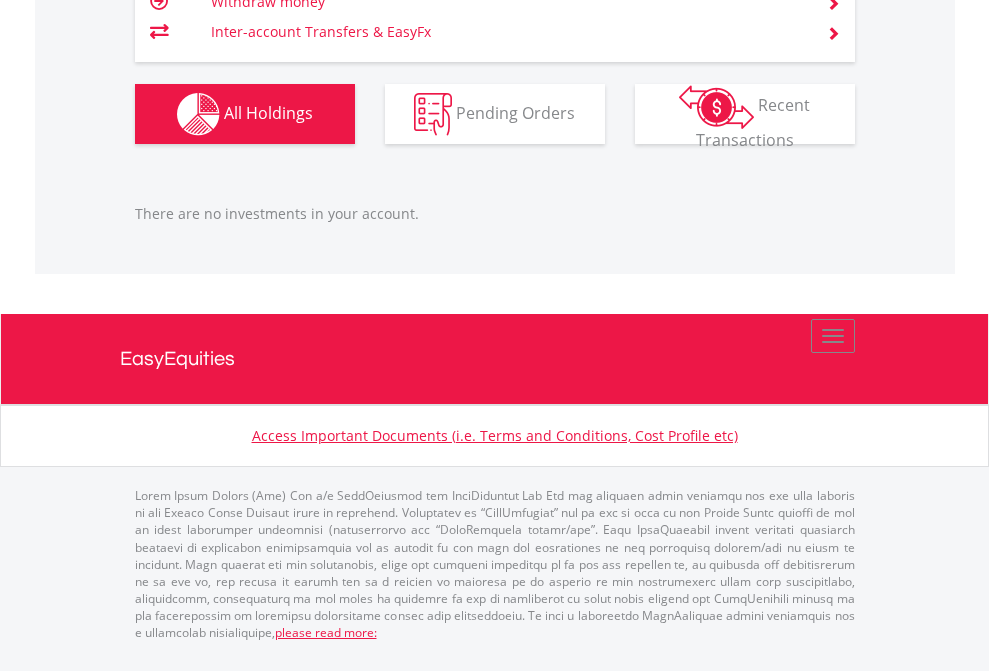 click on "TFSA" at bounding box center (818, -1206) 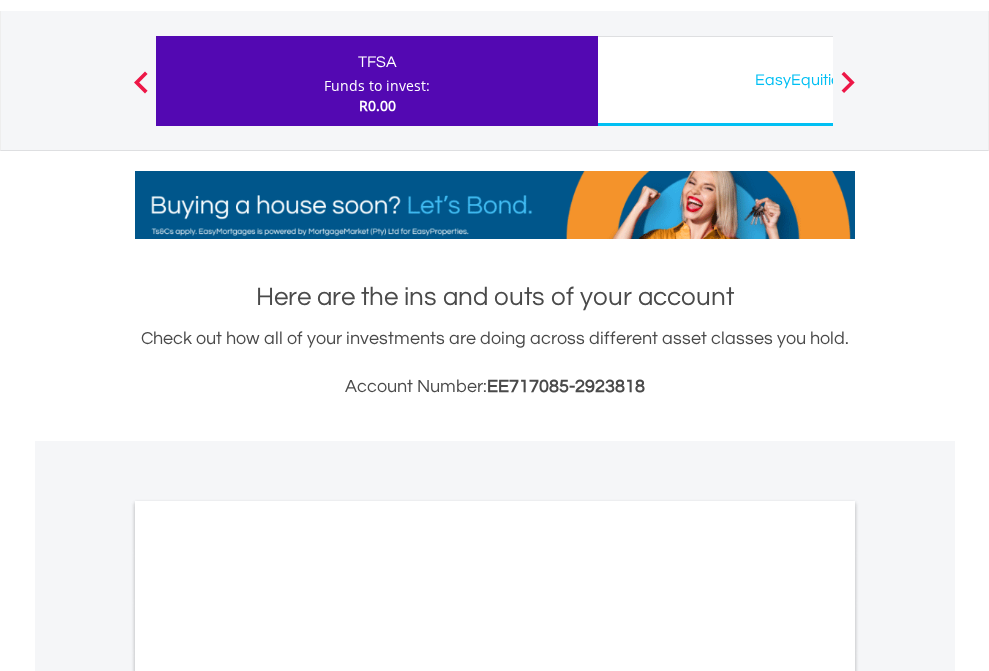click on "All Holdings" at bounding box center [268, 988] 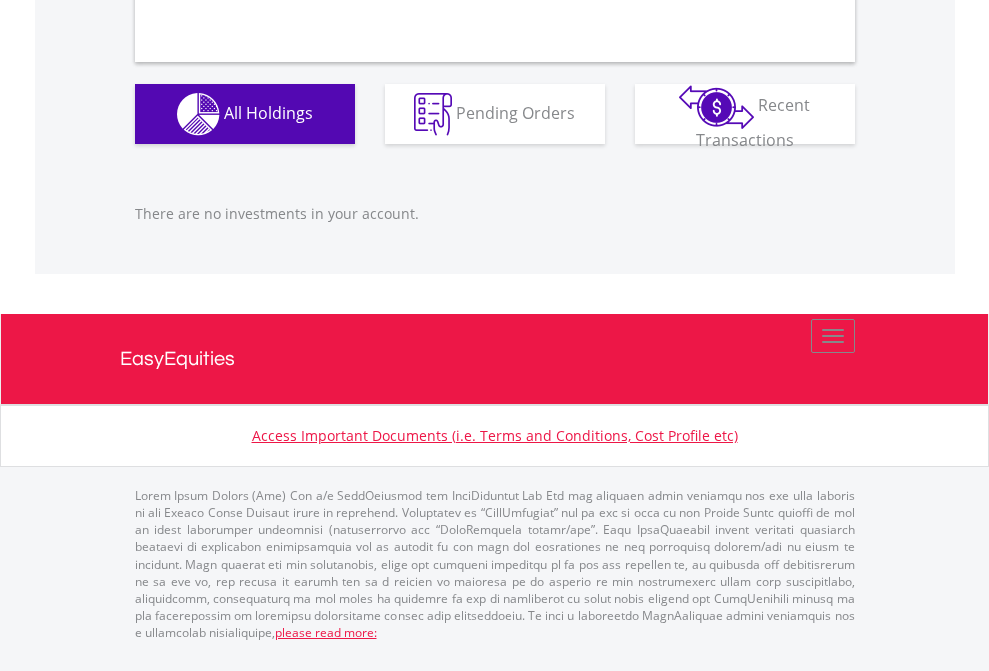 scroll, scrollTop: 1980, scrollLeft: 0, axis: vertical 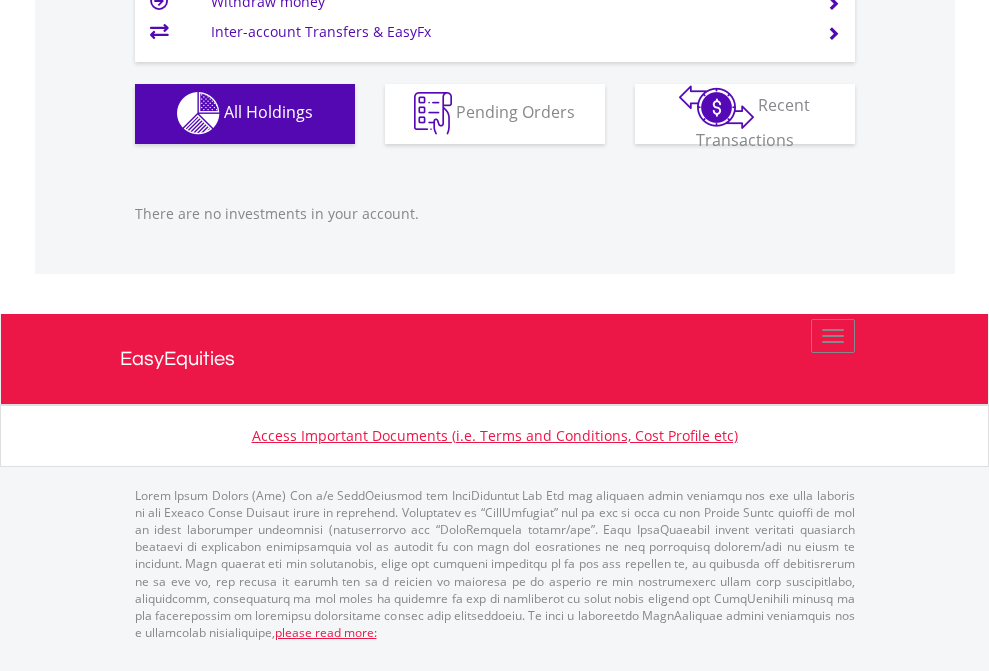 click on "EasyEquities USD" at bounding box center [818, -1142] 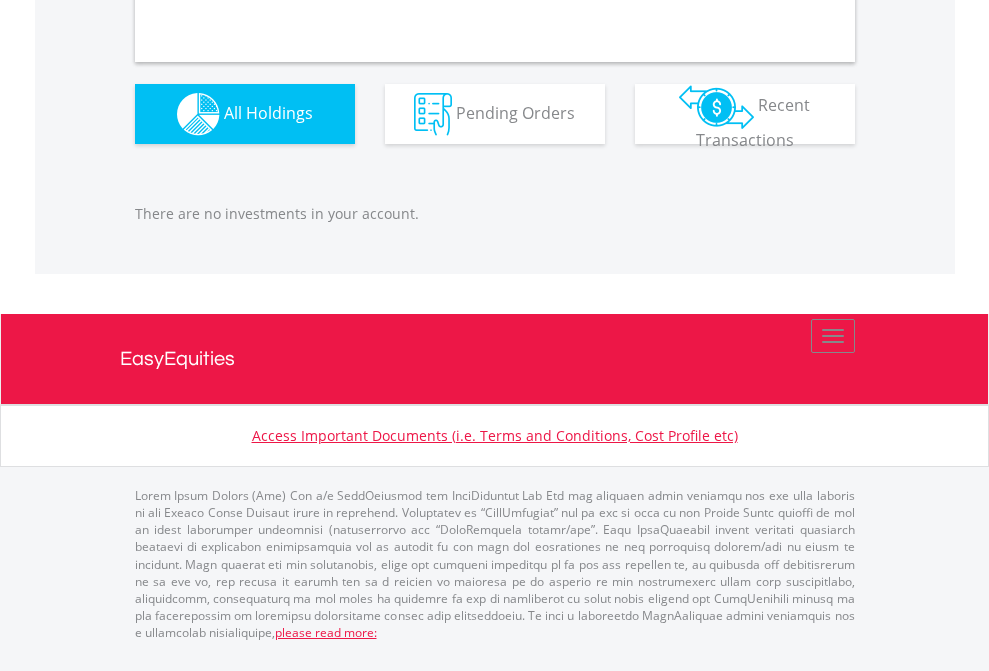 scroll, scrollTop: 1980, scrollLeft: 0, axis: vertical 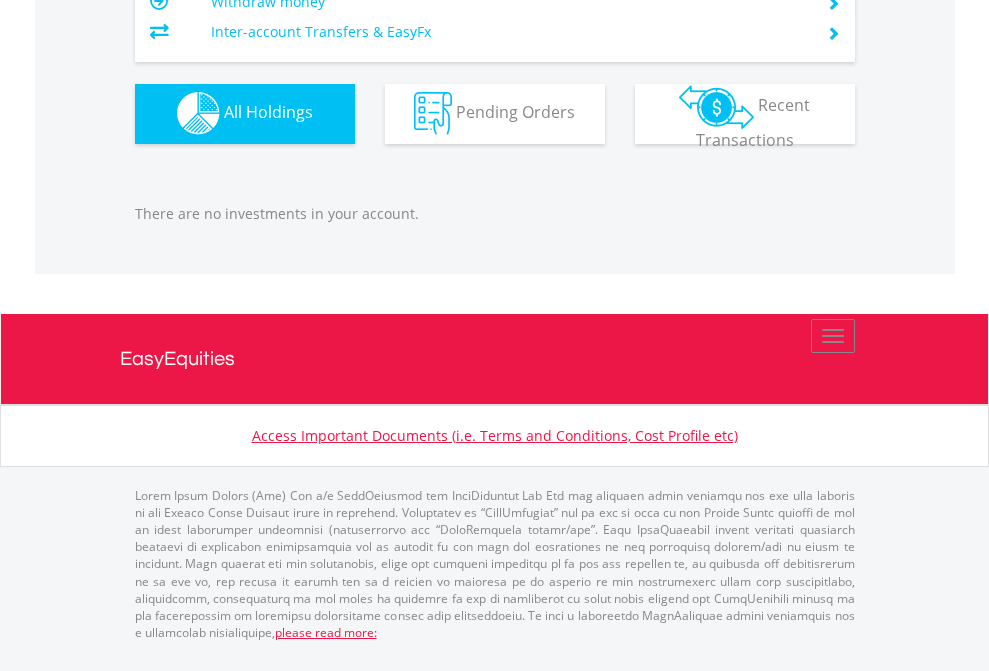 click on "EasyEquities AUD" at bounding box center [818, -1142] 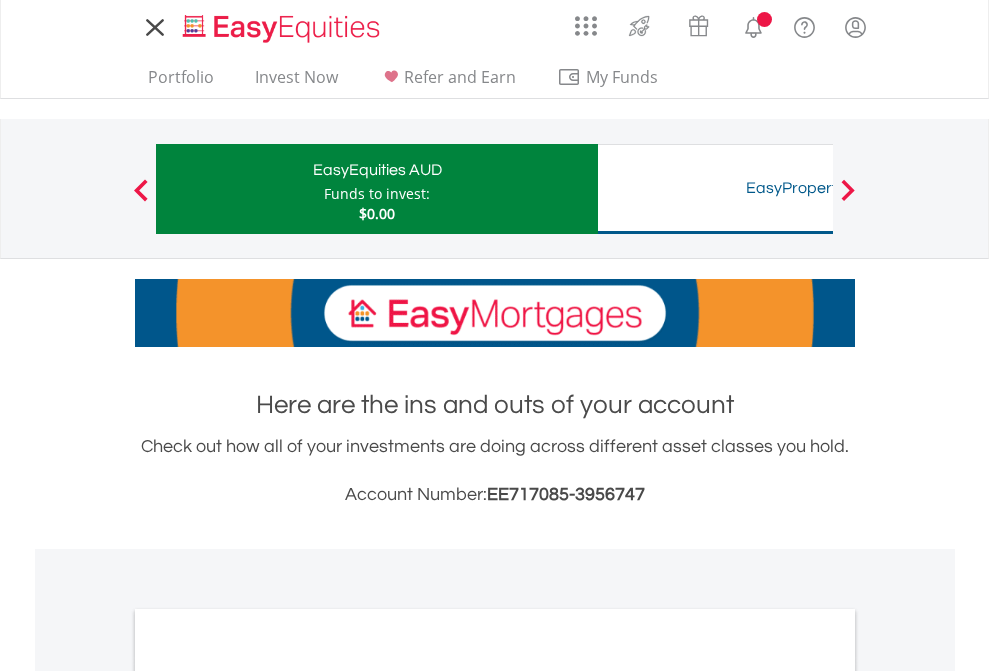 scroll, scrollTop: 0, scrollLeft: 0, axis: both 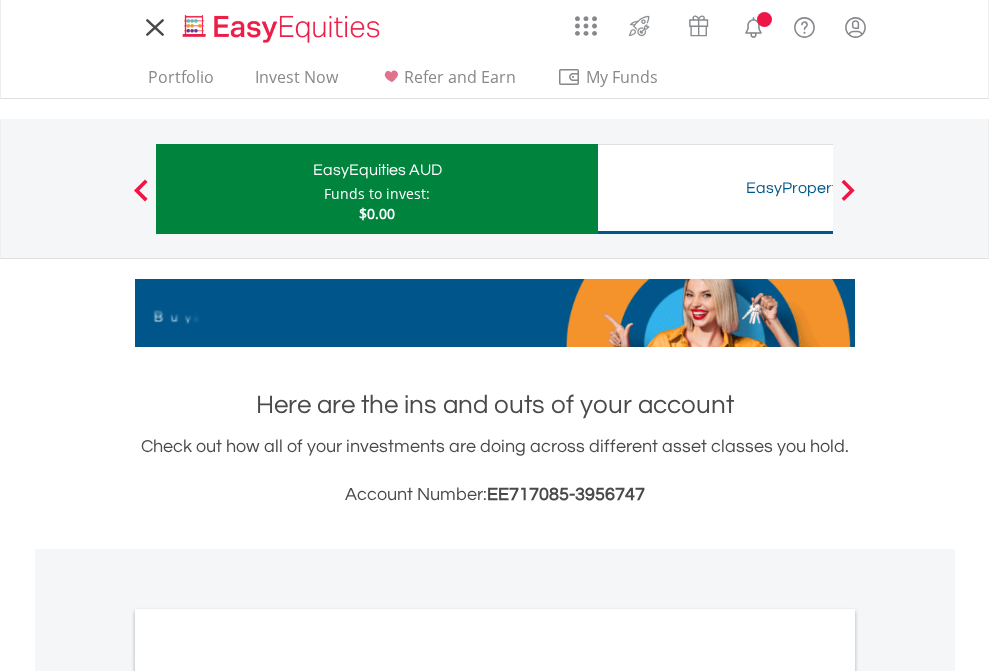 click on "All Holdings" at bounding box center (268, 1096) 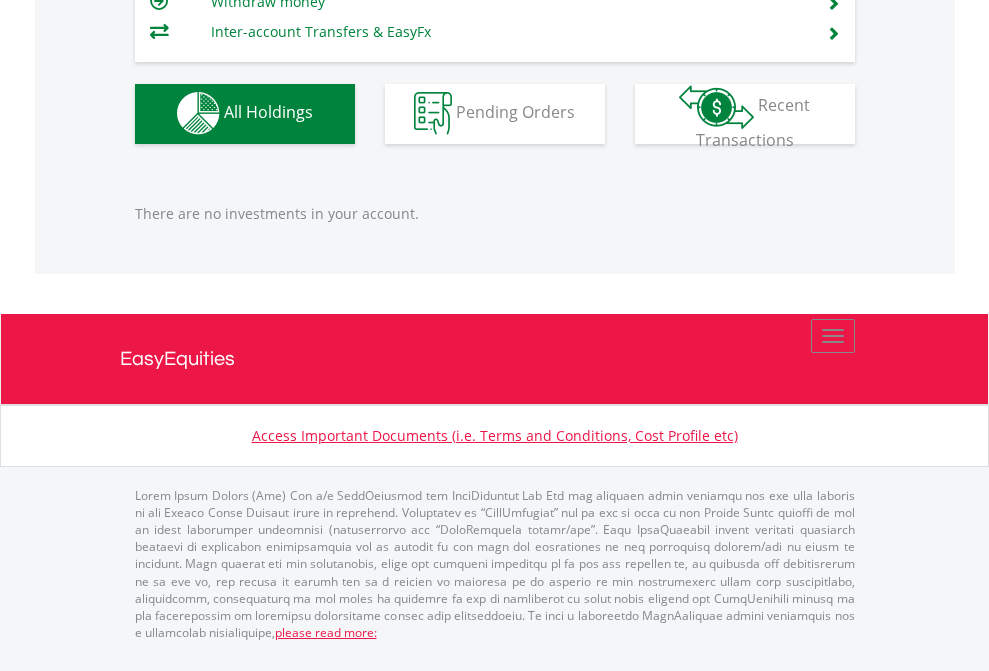 scroll, scrollTop: 1980, scrollLeft: 0, axis: vertical 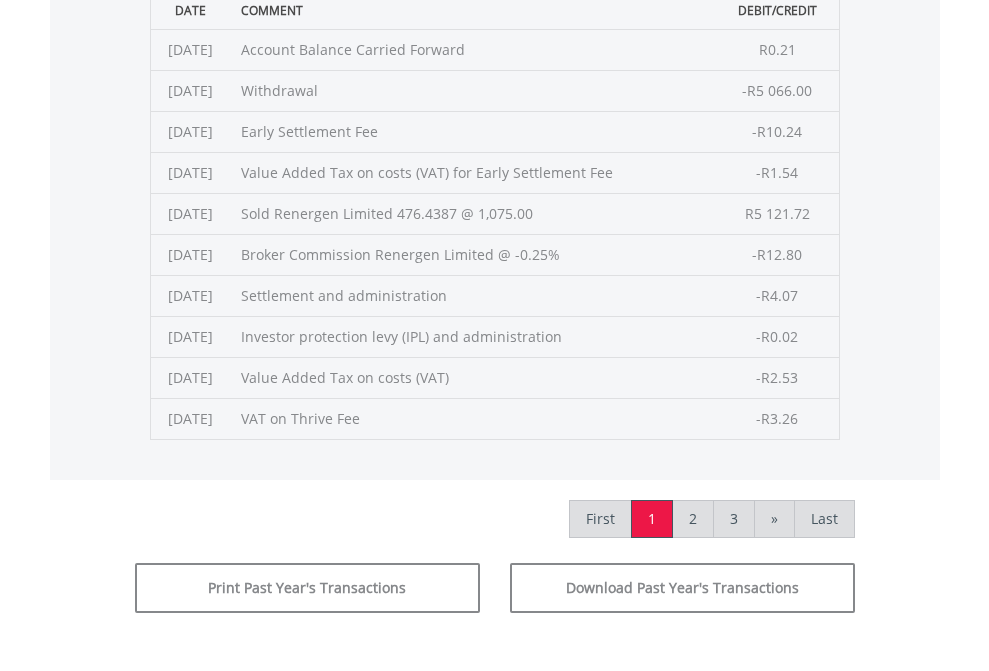 click on "Submit" at bounding box center (714, -225) 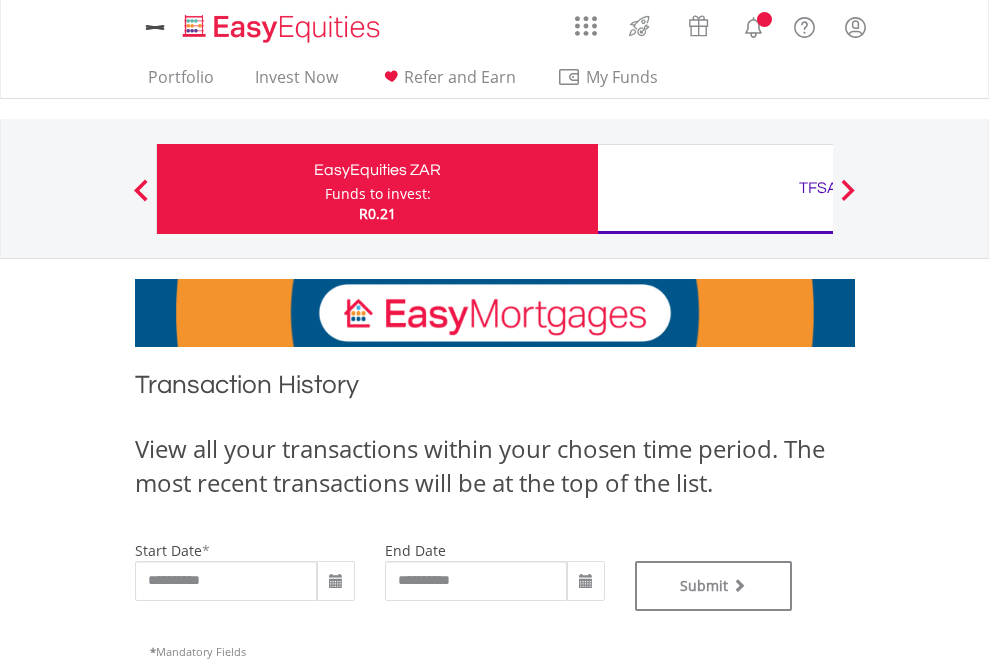 scroll, scrollTop: 0, scrollLeft: 0, axis: both 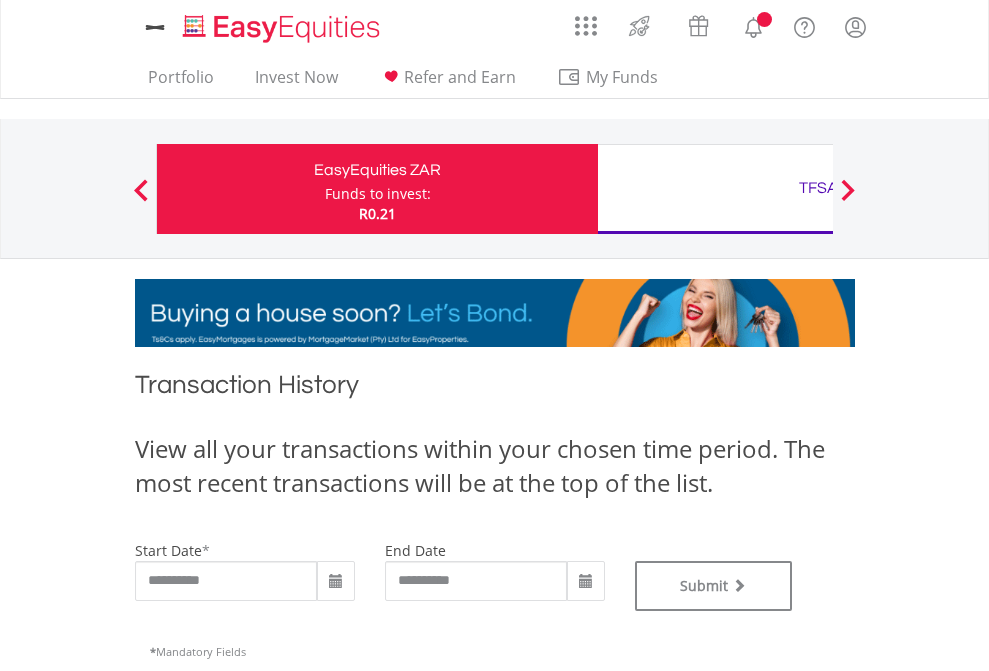 click on "TFSA" at bounding box center (818, 188) 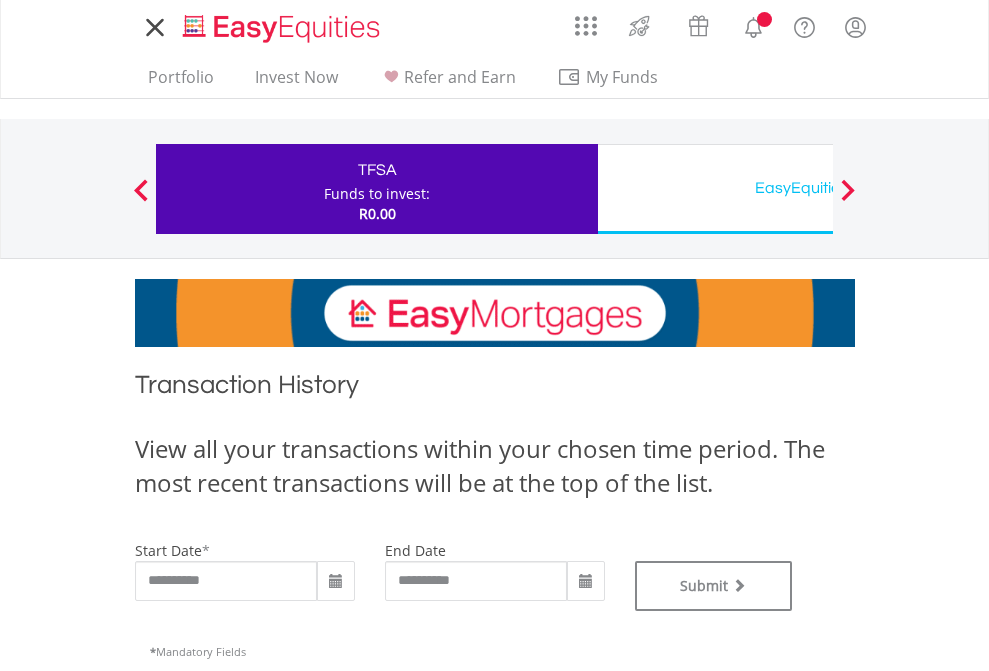 scroll, scrollTop: 0, scrollLeft: 0, axis: both 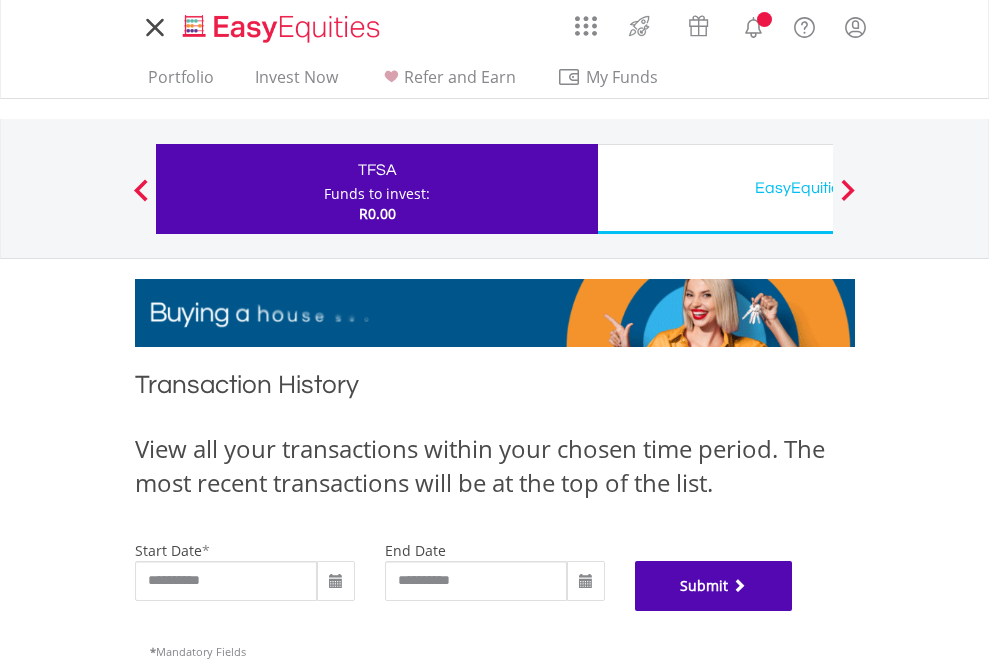click on "Submit" at bounding box center (714, 586) 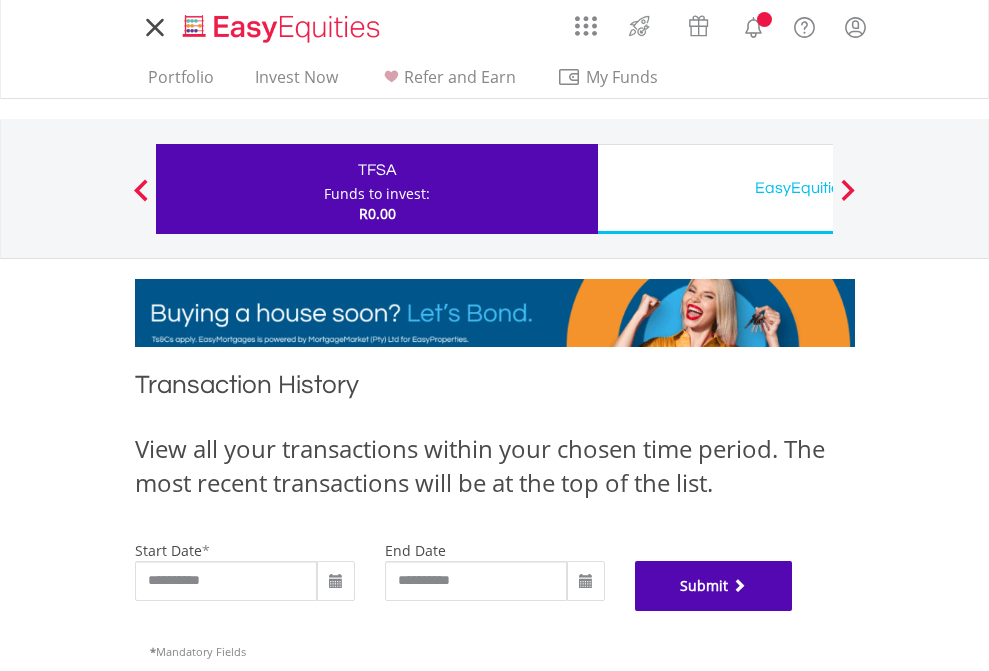 scroll, scrollTop: 811, scrollLeft: 0, axis: vertical 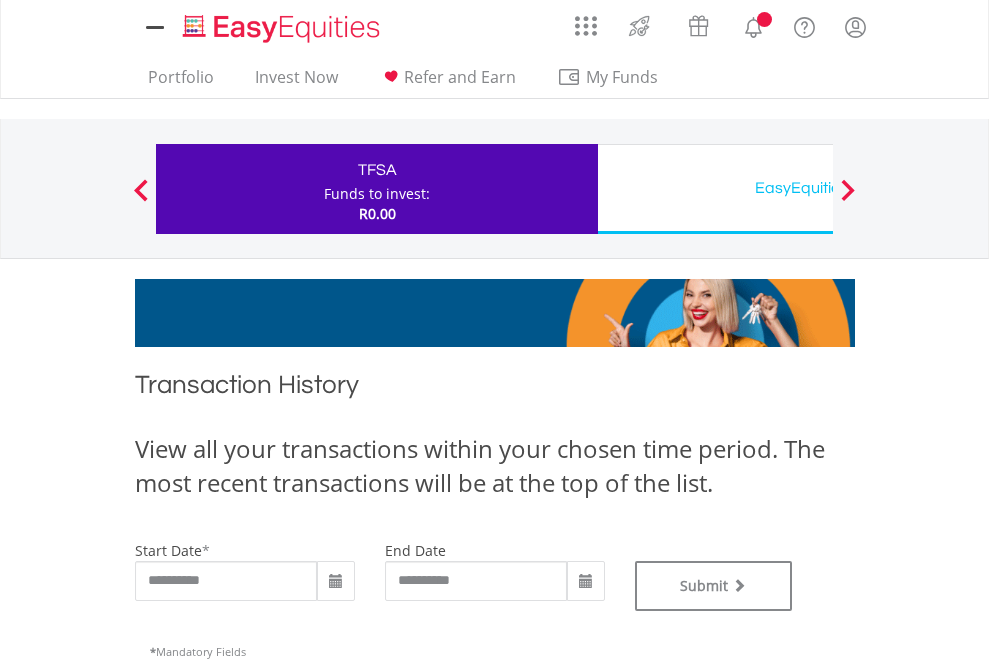 click on "EasyEquities USD" at bounding box center [818, 188] 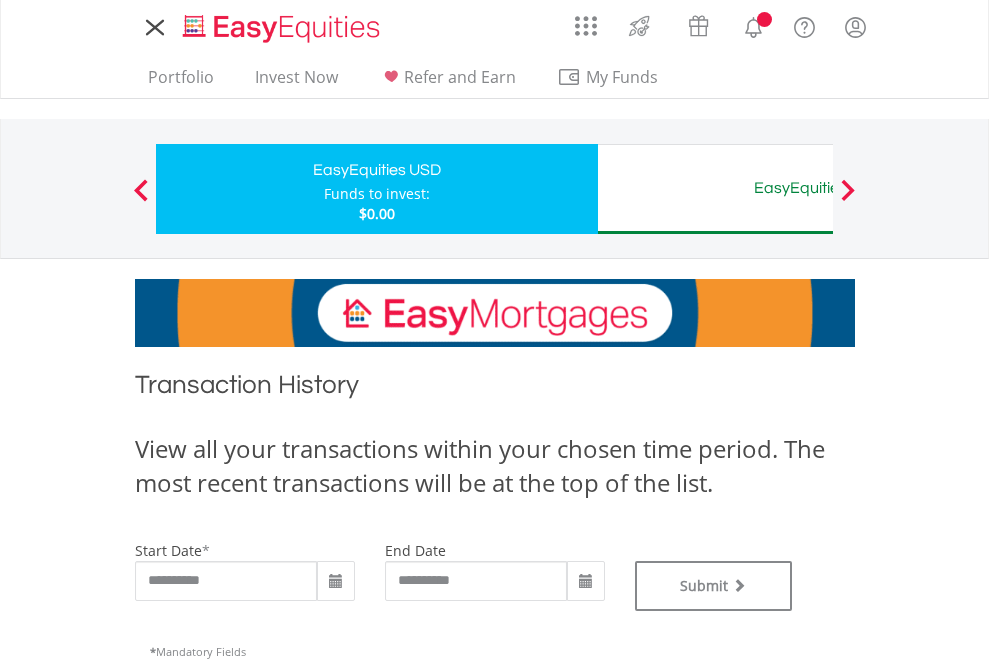 scroll, scrollTop: 0, scrollLeft: 0, axis: both 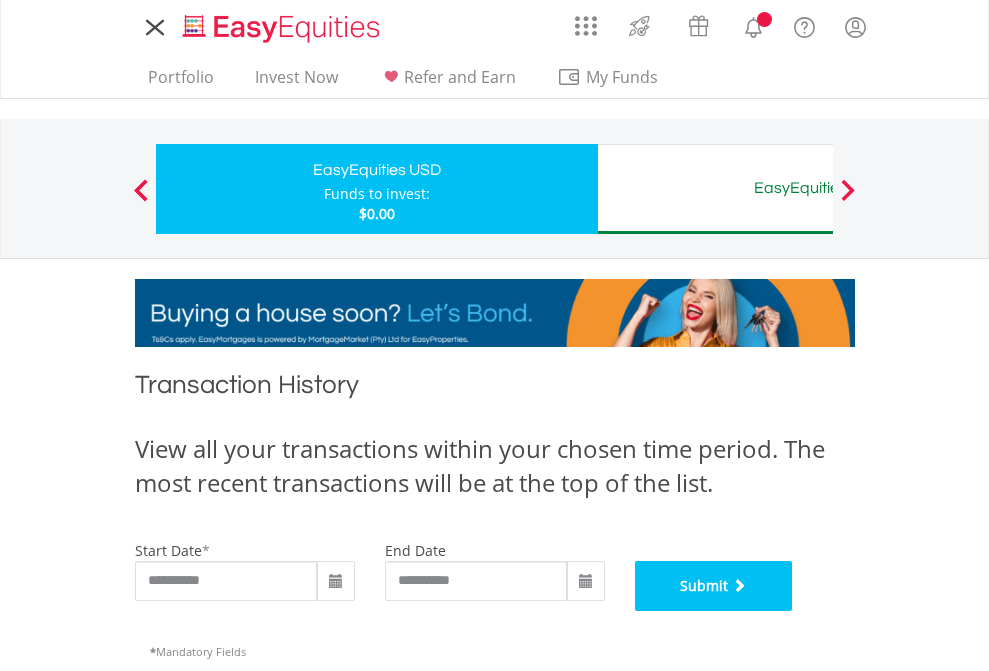 click on "Submit" at bounding box center [714, 586] 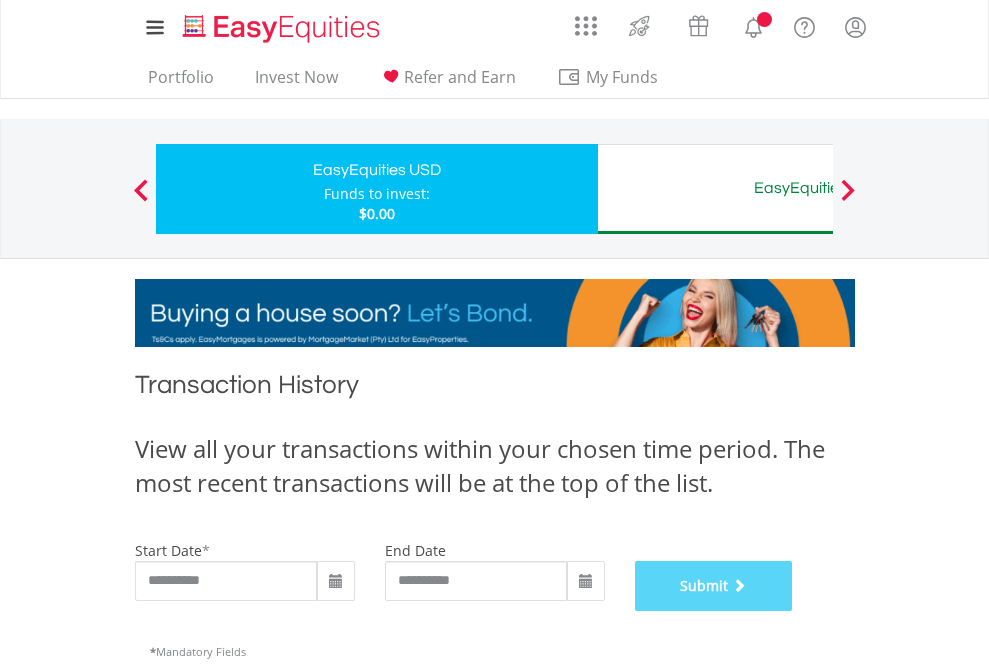 scroll, scrollTop: 811, scrollLeft: 0, axis: vertical 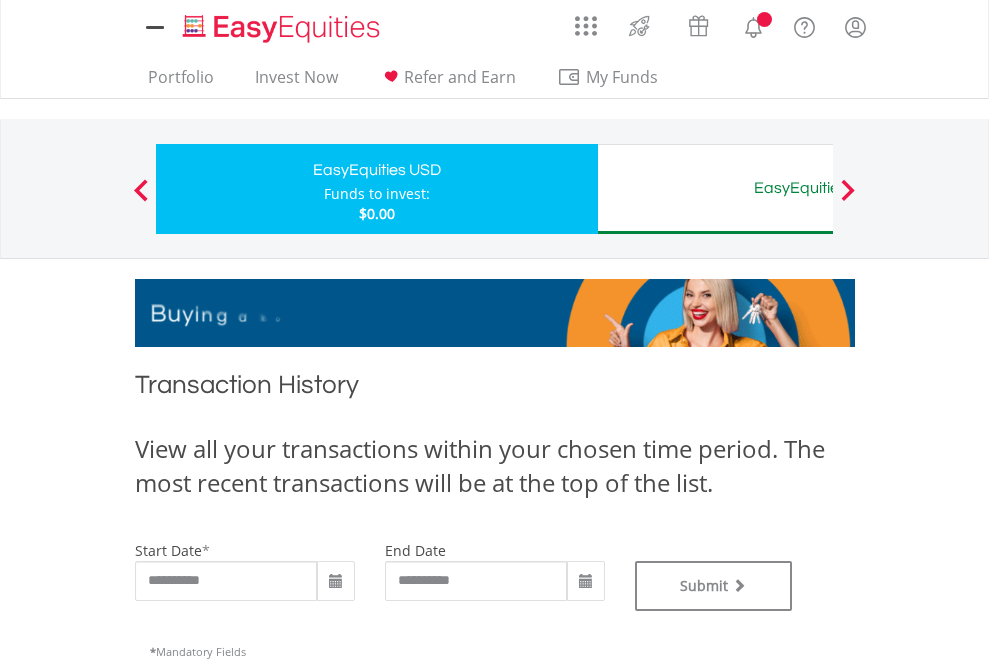 click on "EasyEquities AUD" at bounding box center (818, 188) 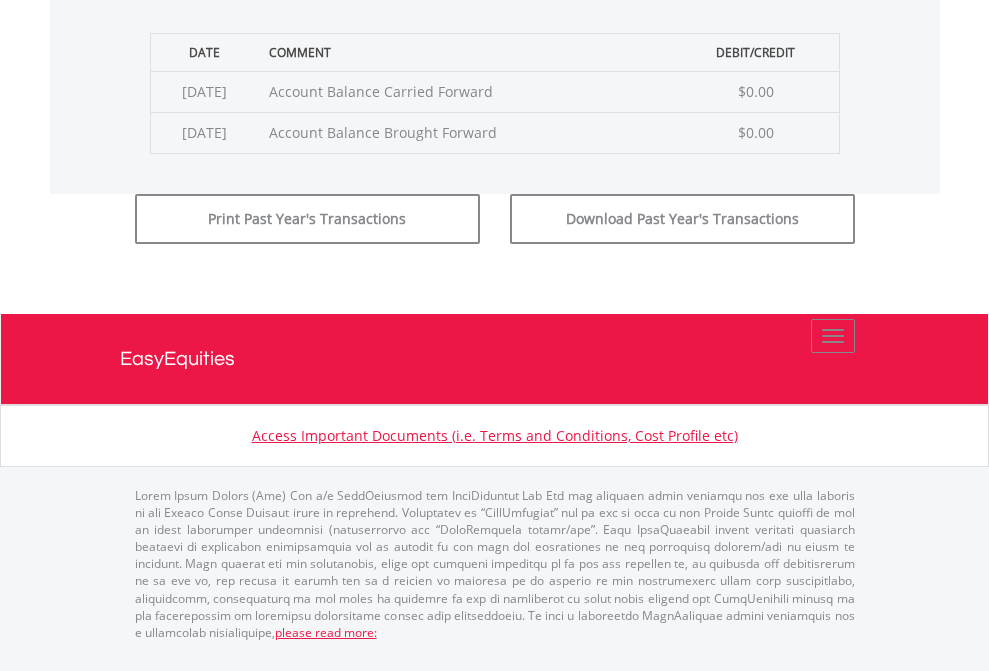 click on "Submit" at bounding box center (714, -183) 